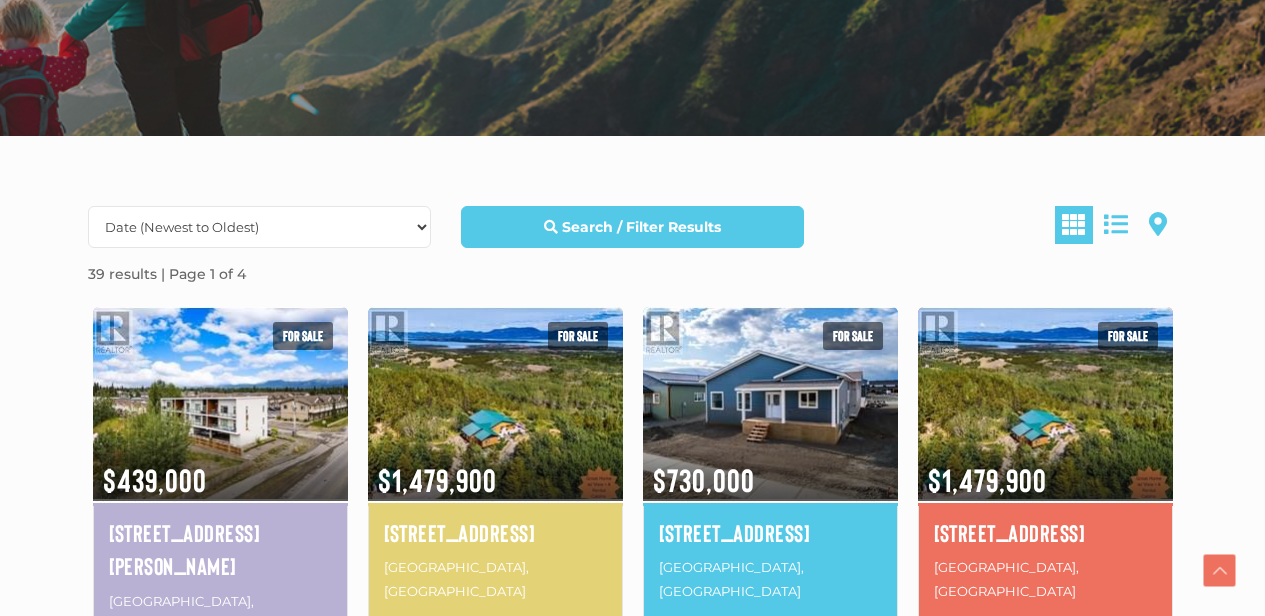 scroll, scrollTop: 0, scrollLeft: 0, axis: both 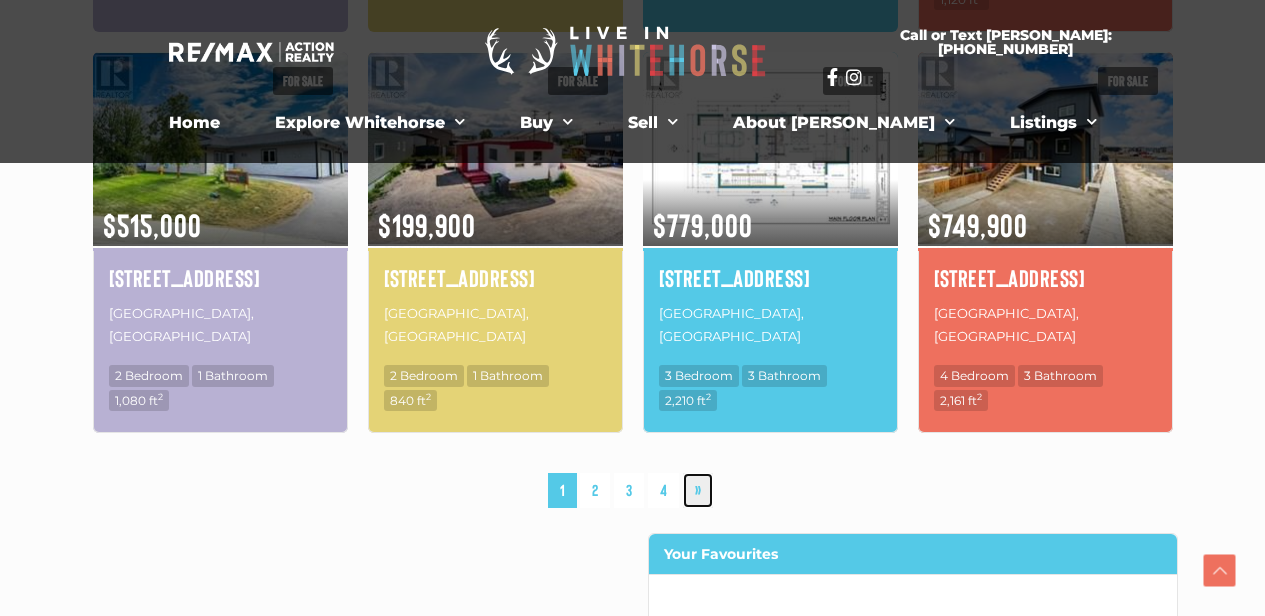 click on "»" at bounding box center (698, 490) 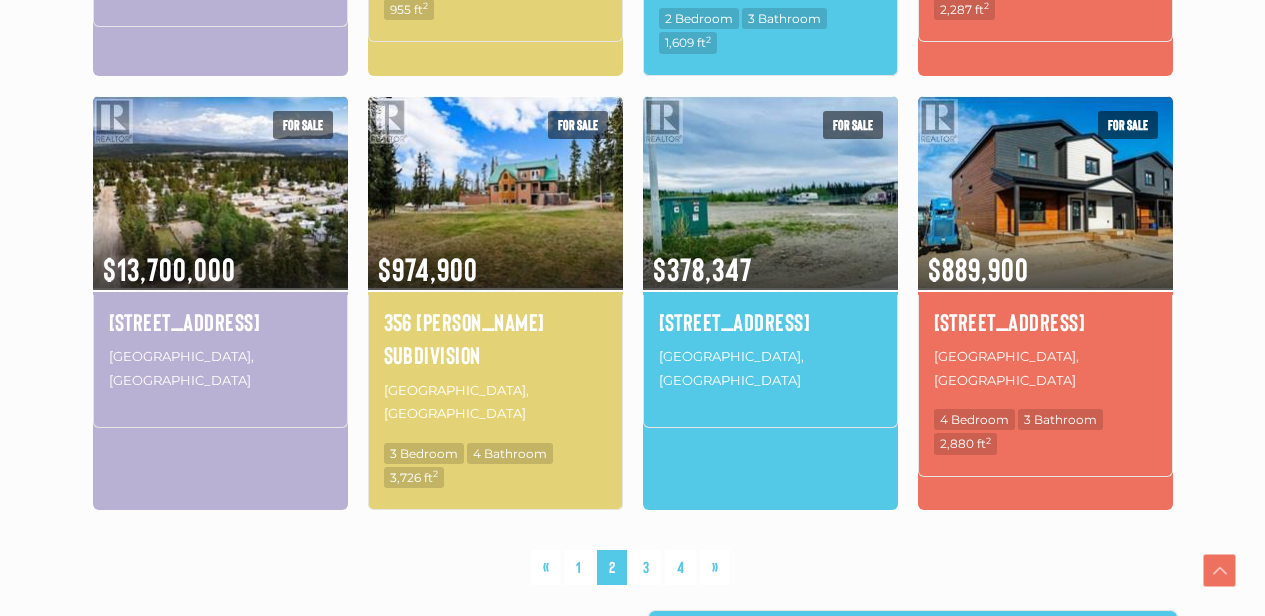 scroll, scrollTop: 1516, scrollLeft: 0, axis: vertical 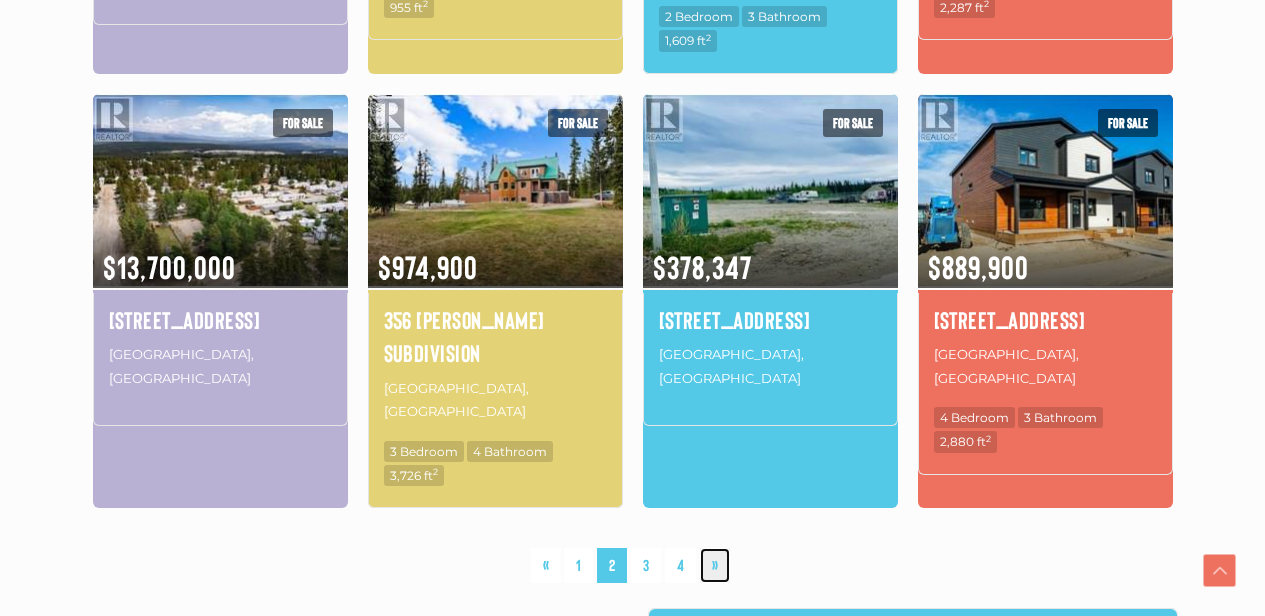 click on "»" at bounding box center [715, 565] 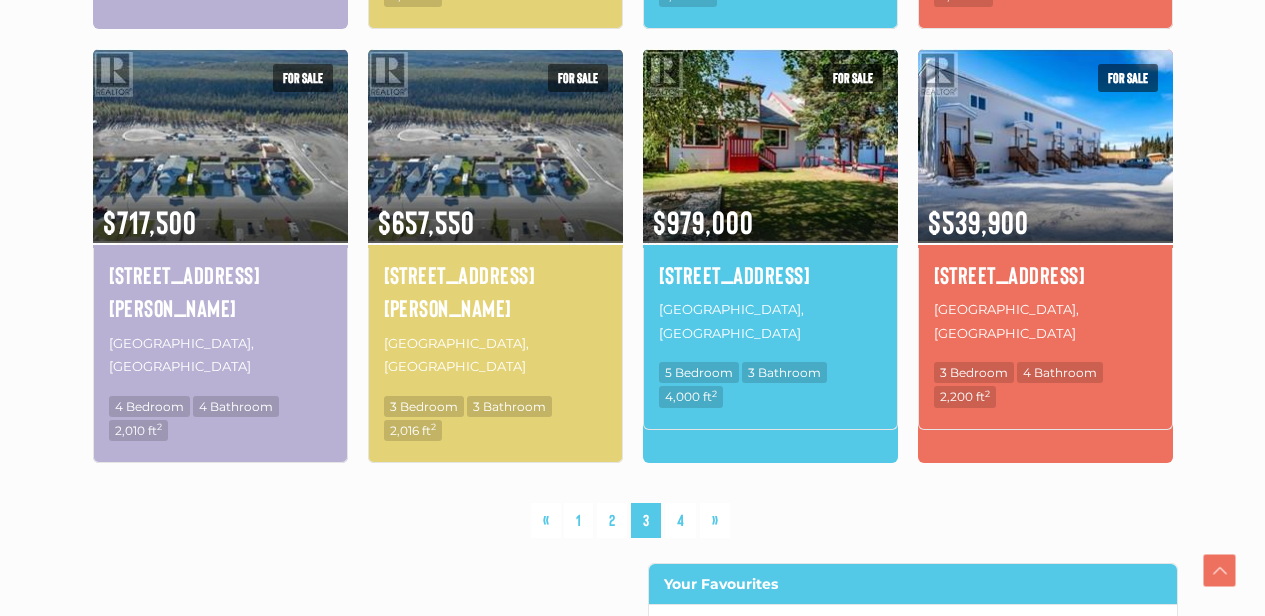 scroll, scrollTop: 1571, scrollLeft: 0, axis: vertical 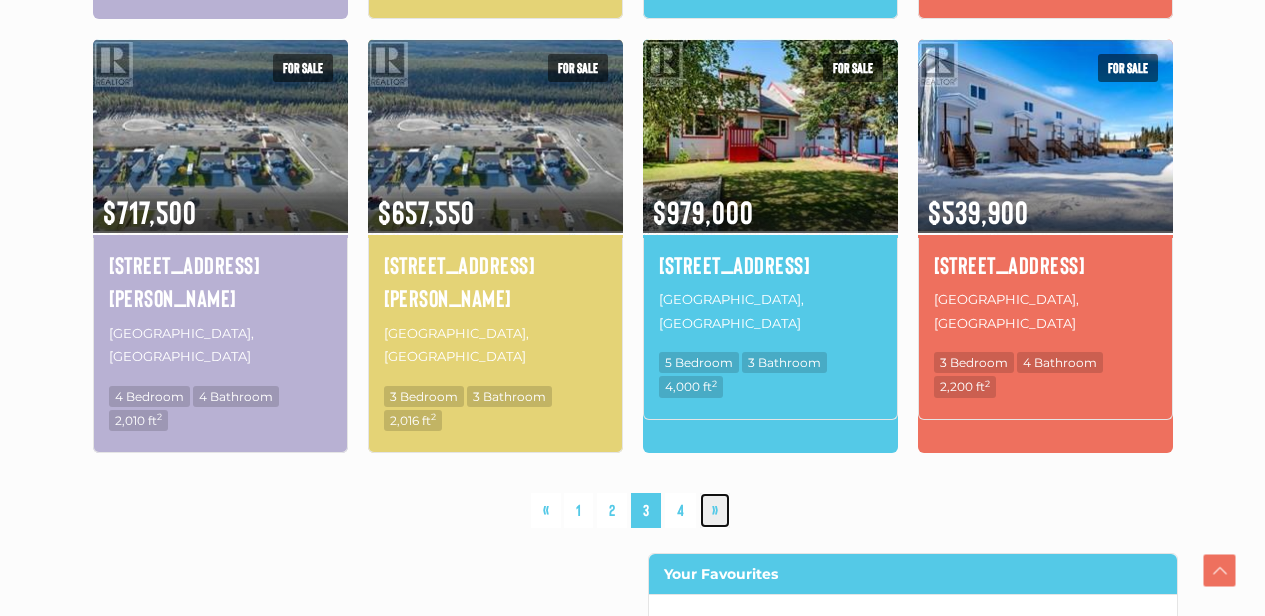 click on "»" at bounding box center [715, 510] 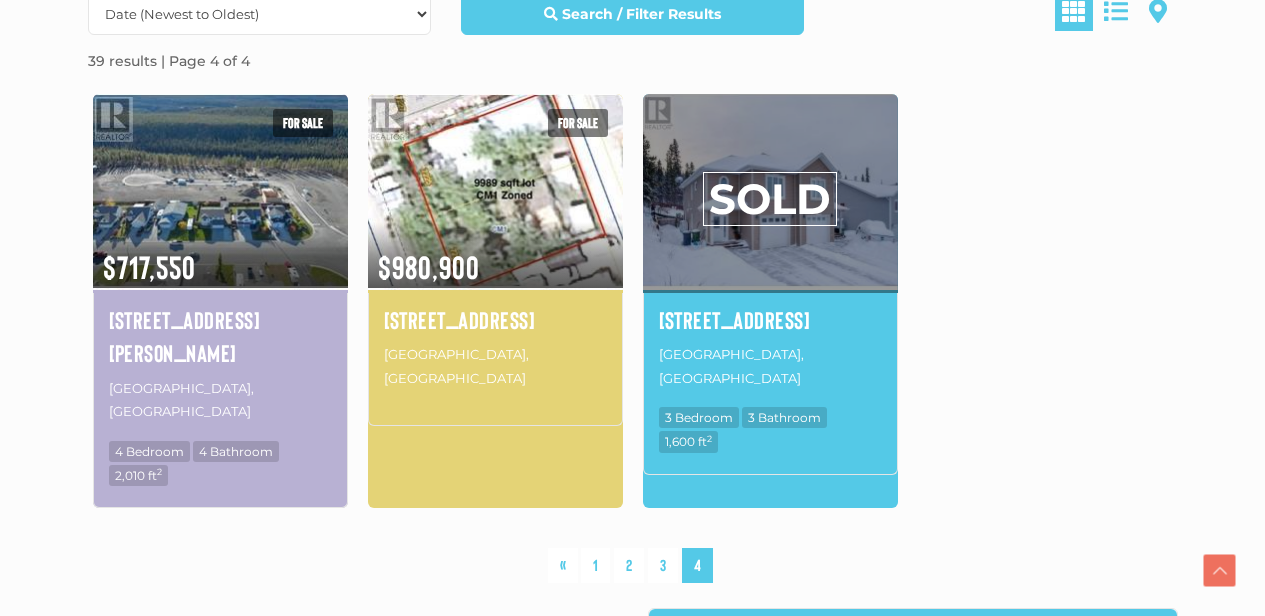 scroll, scrollTop: 652, scrollLeft: 0, axis: vertical 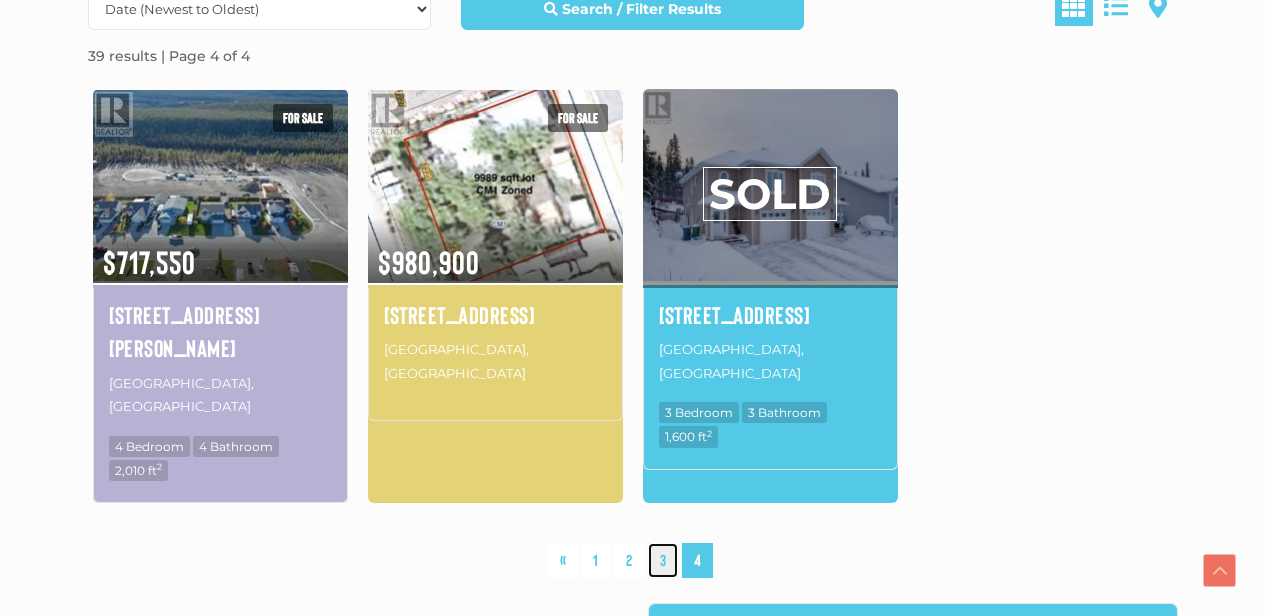 click on "3" at bounding box center [663, 560] 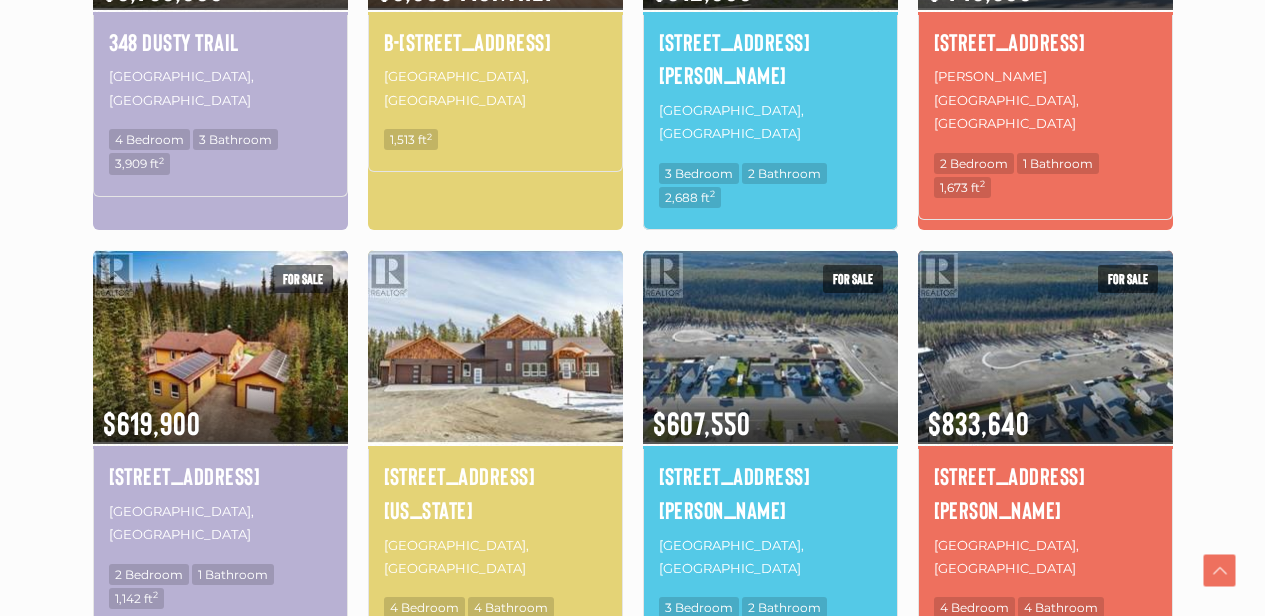 scroll, scrollTop: 927, scrollLeft: 0, axis: vertical 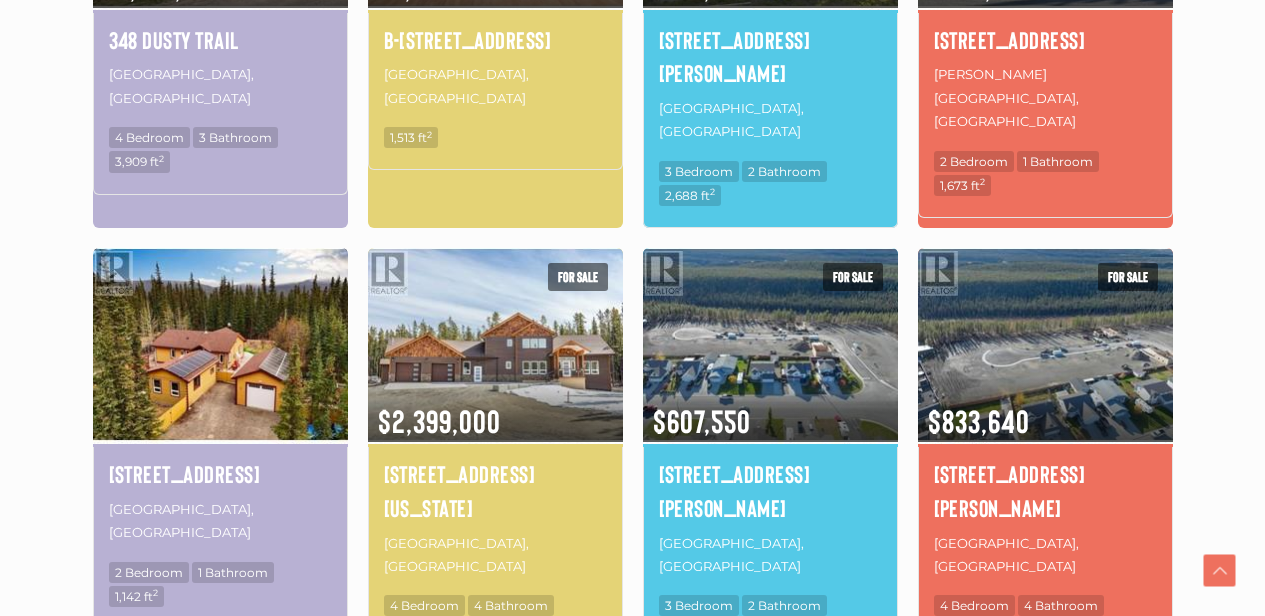 click at bounding box center [220, 344] 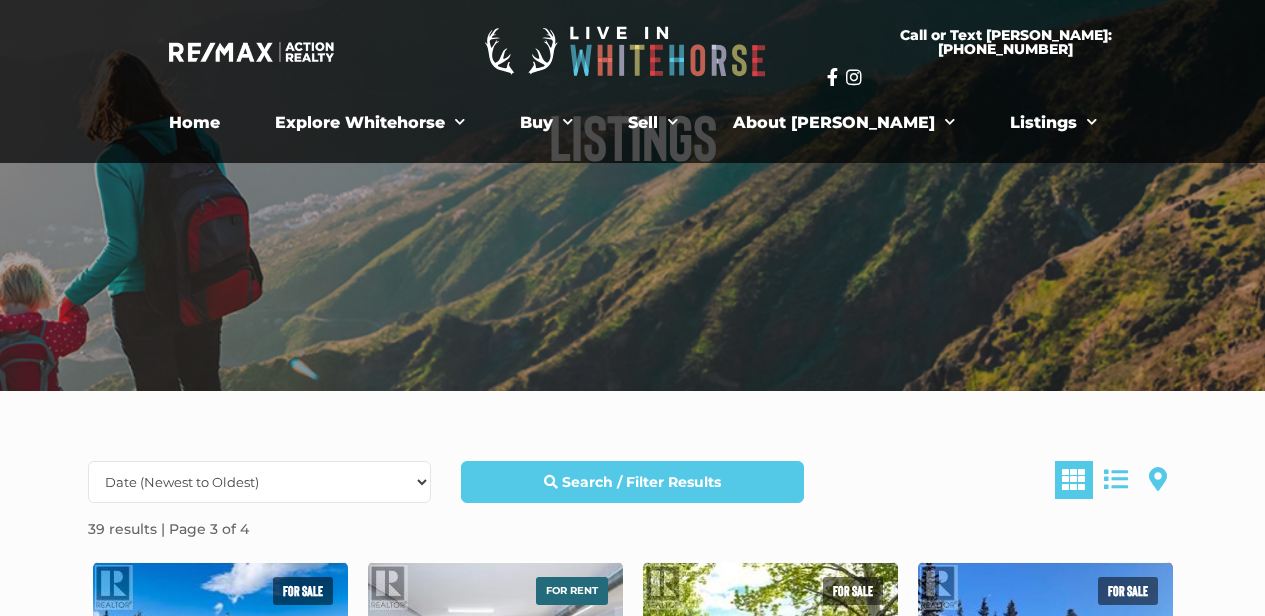 scroll, scrollTop: 0, scrollLeft: 0, axis: both 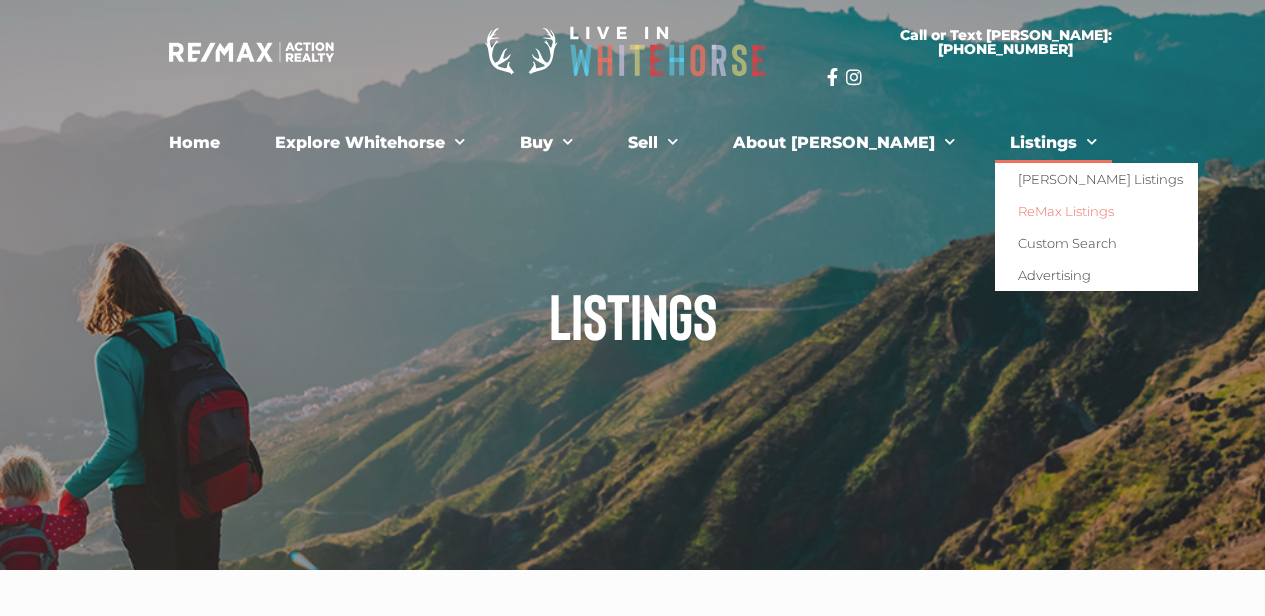 click on "Listings" 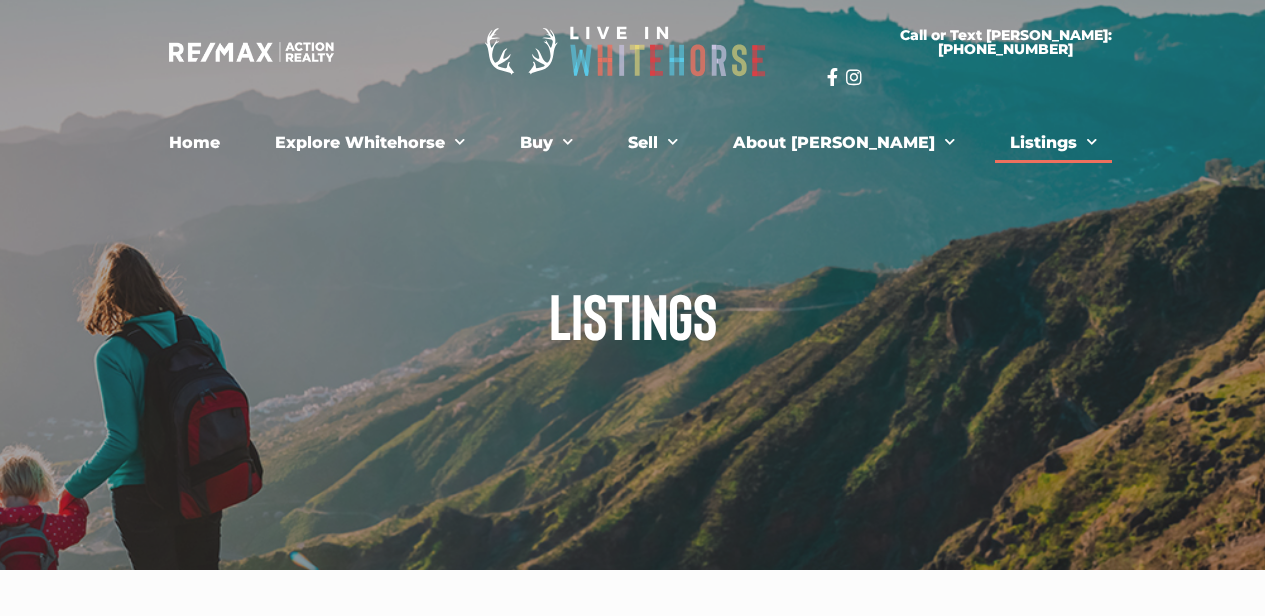 click on "Listings" 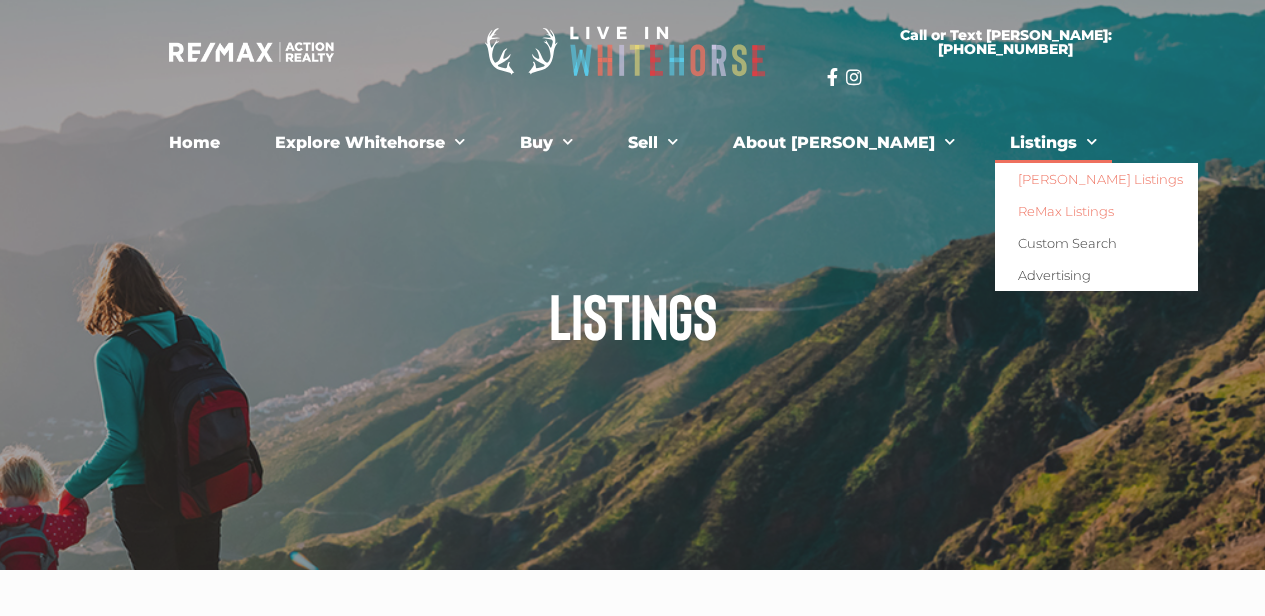 click on "[PERSON_NAME] Listings" 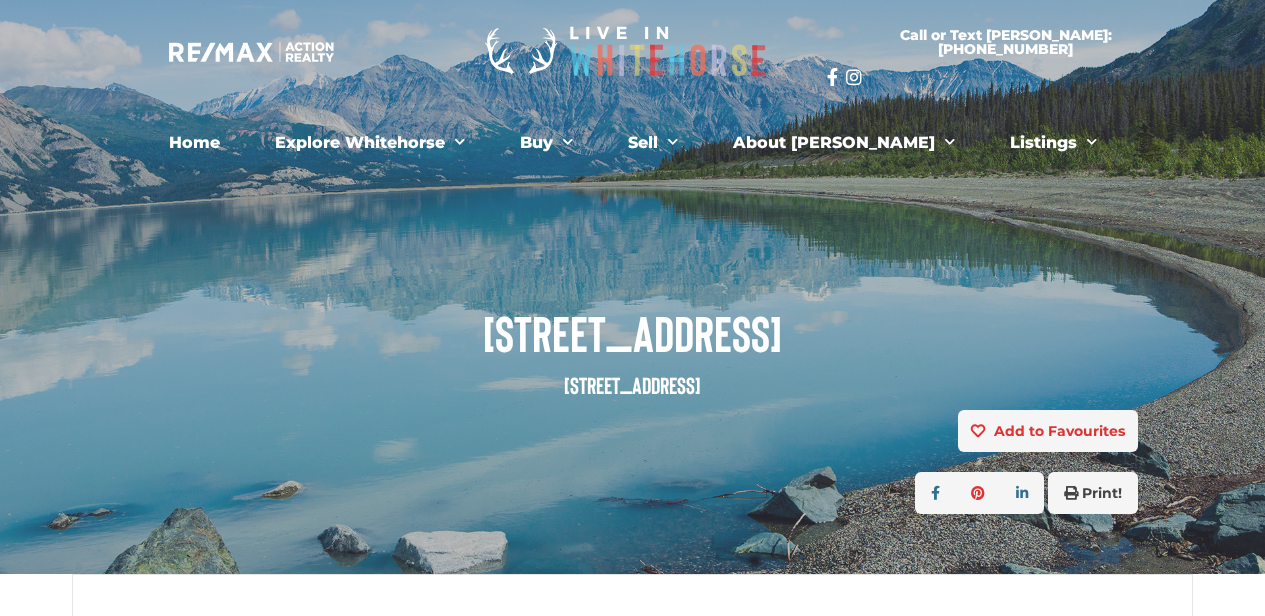 scroll, scrollTop: 0, scrollLeft: 0, axis: both 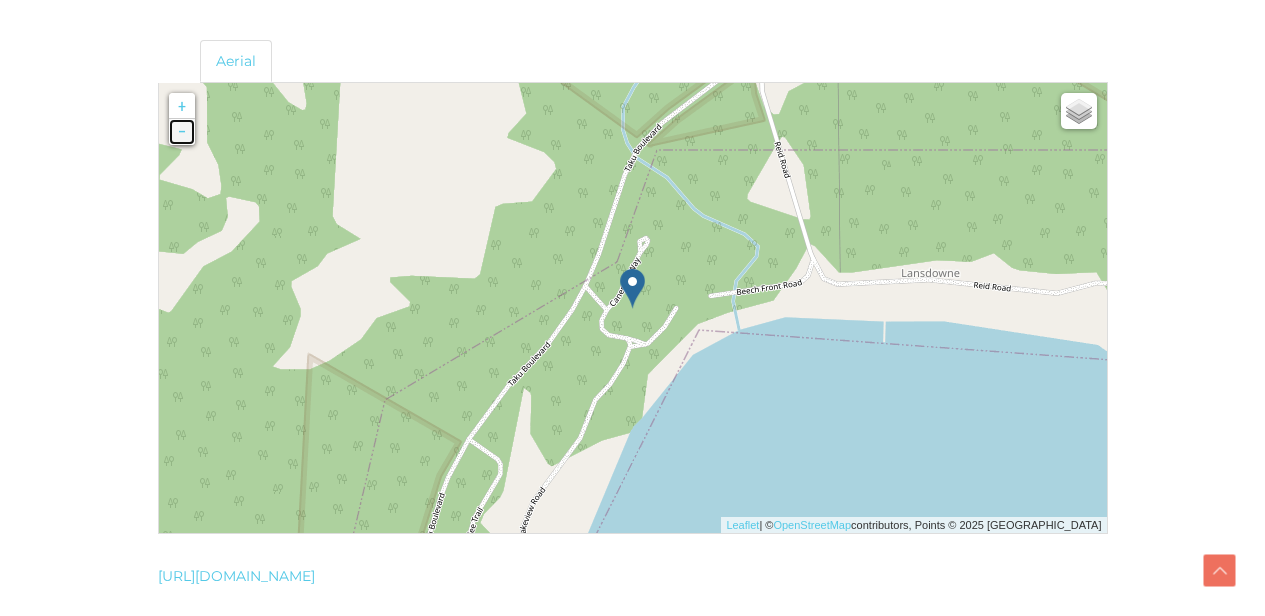 click on "-" at bounding box center (182, 132) 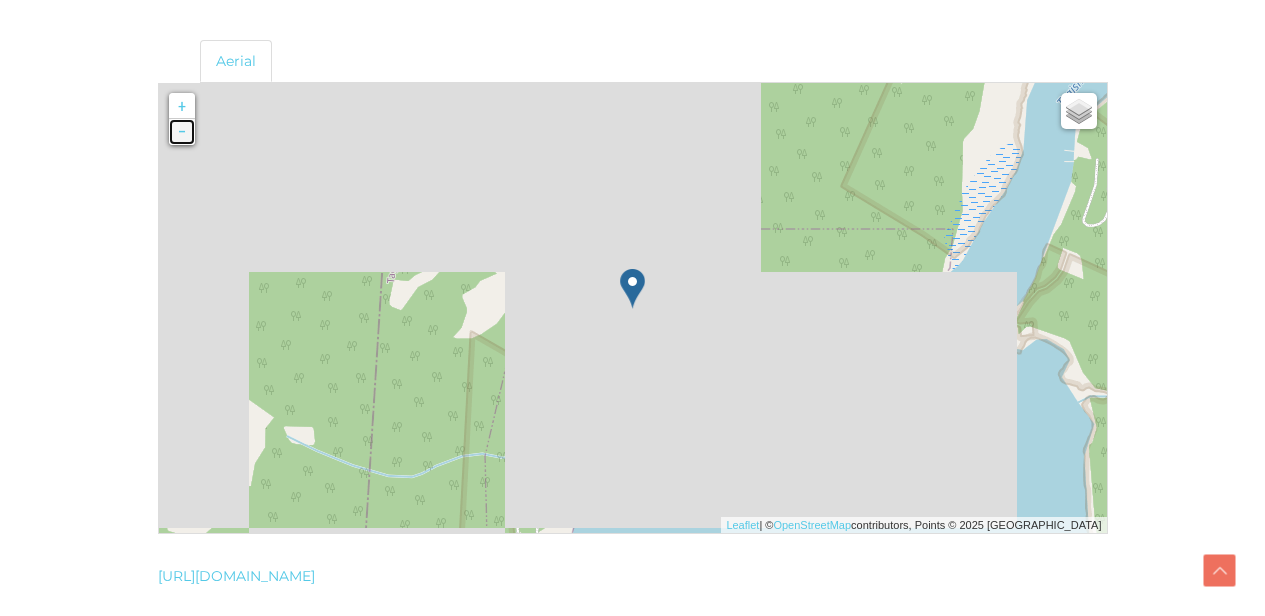 click on "-" at bounding box center (182, 132) 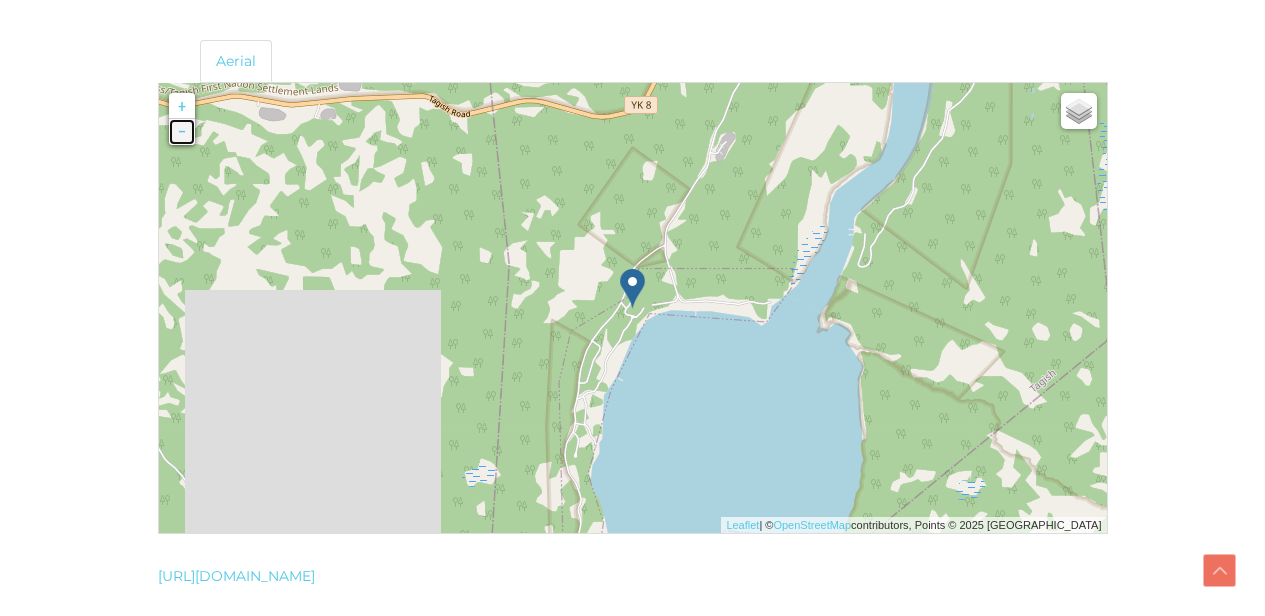 click on "-" at bounding box center [182, 132] 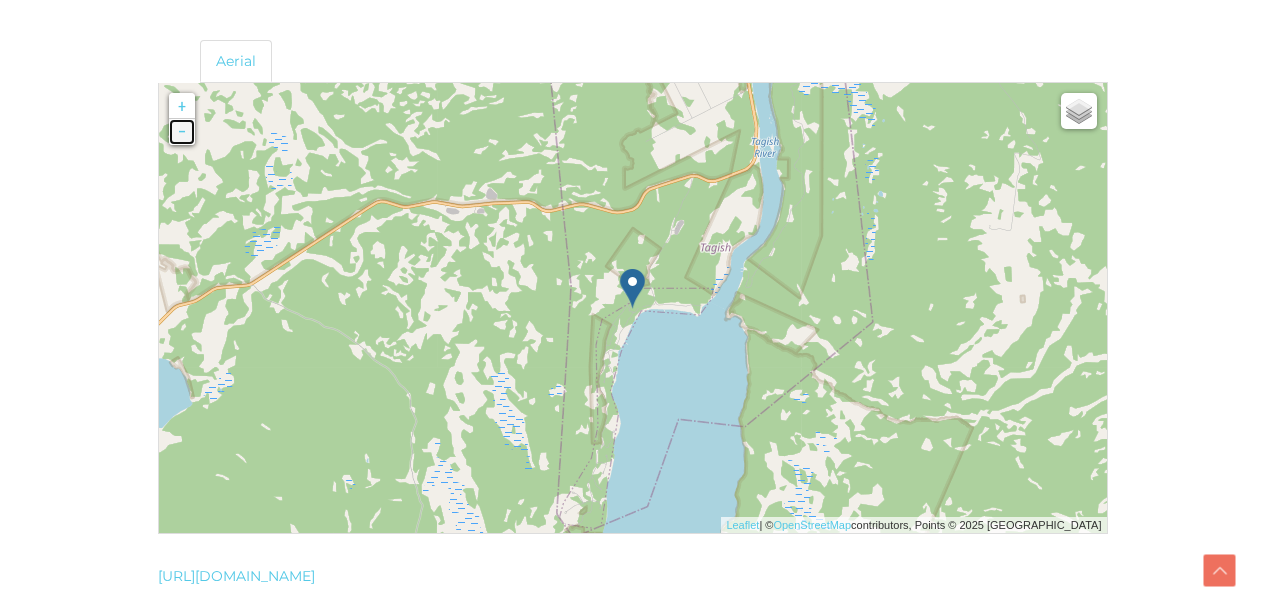 click on "-" at bounding box center (182, 132) 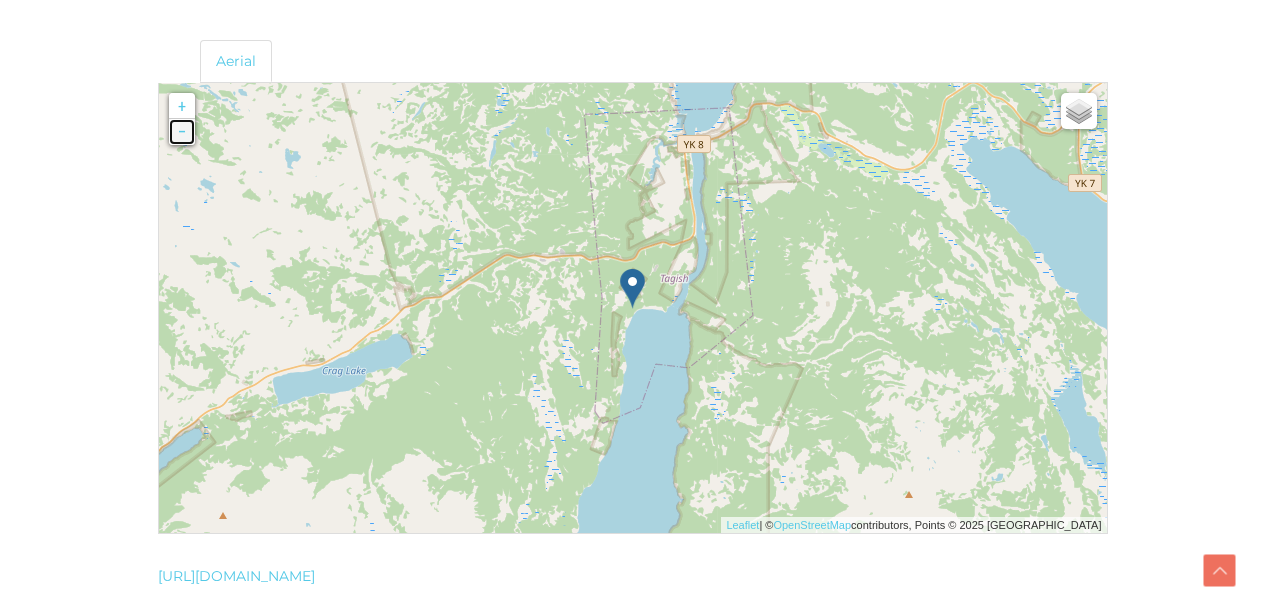 click on "-" at bounding box center [182, 132] 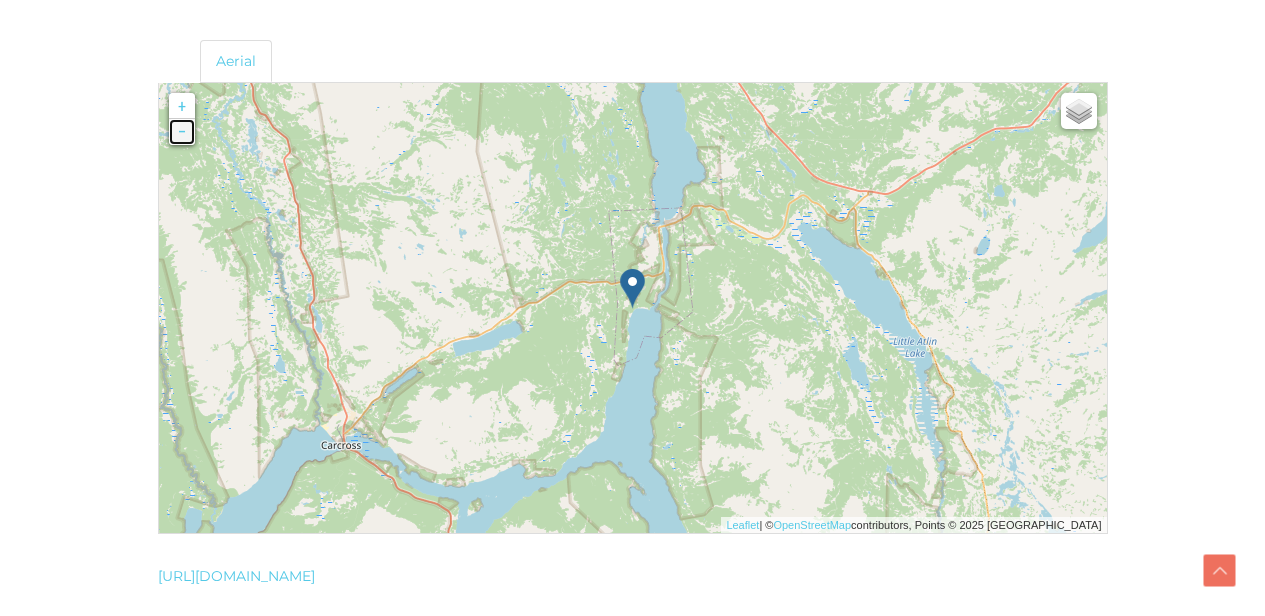 click on "-" at bounding box center [182, 132] 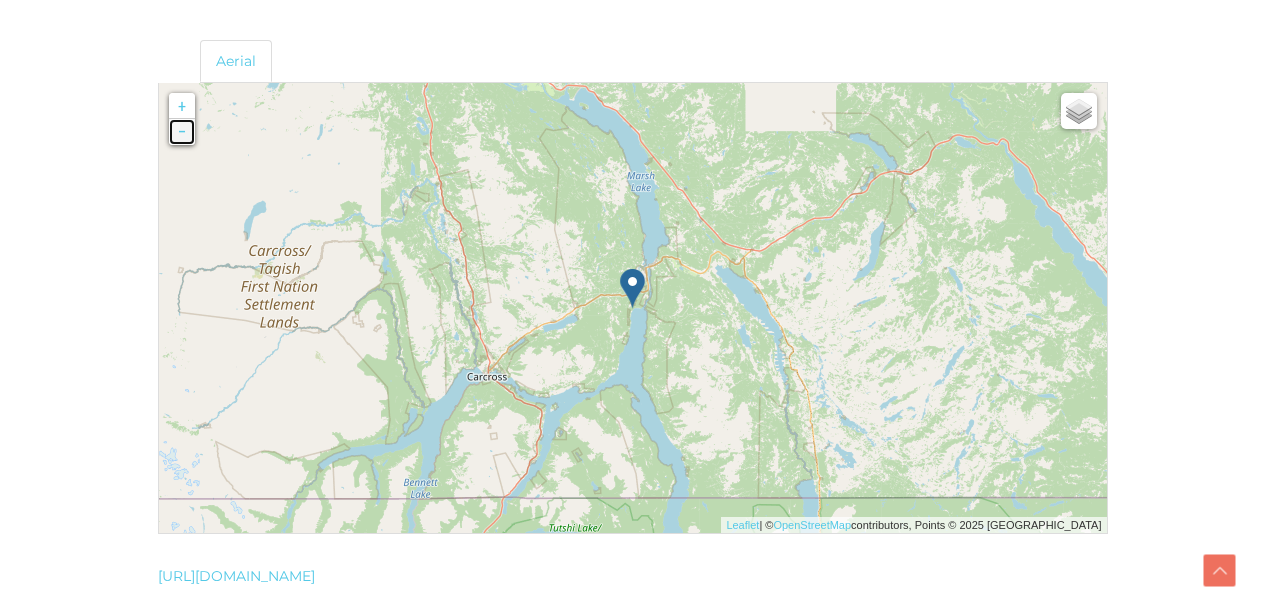 click on "-" at bounding box center (182, 132) 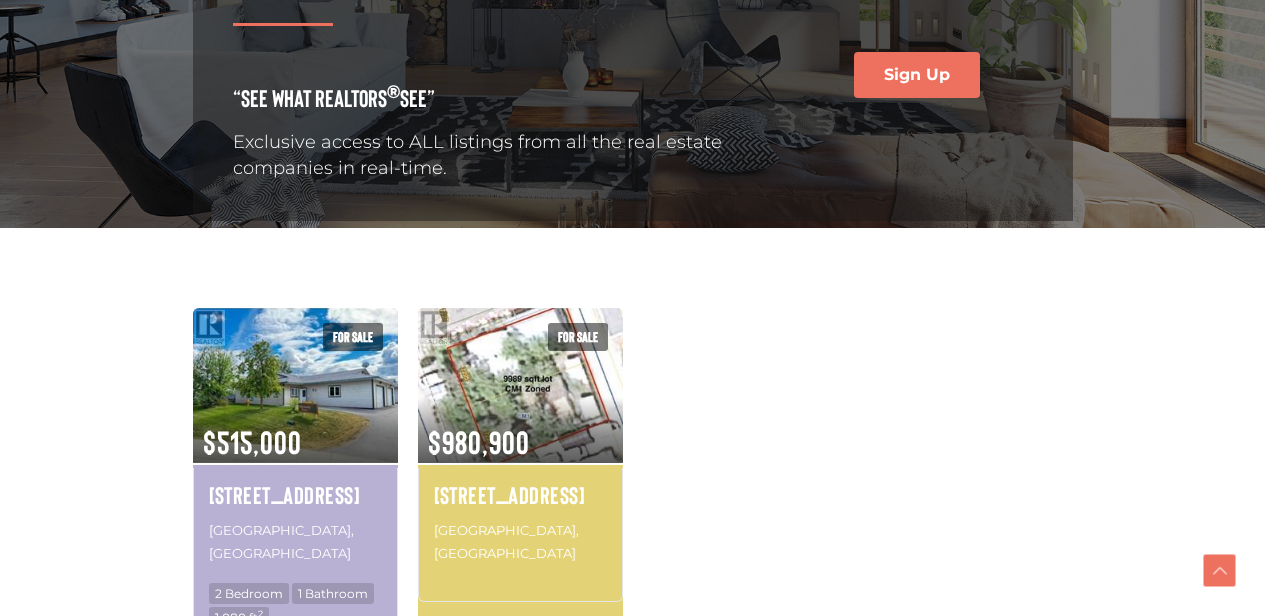 scroll, scrollTop: 414, scrollLeft: 0, axis: vertical 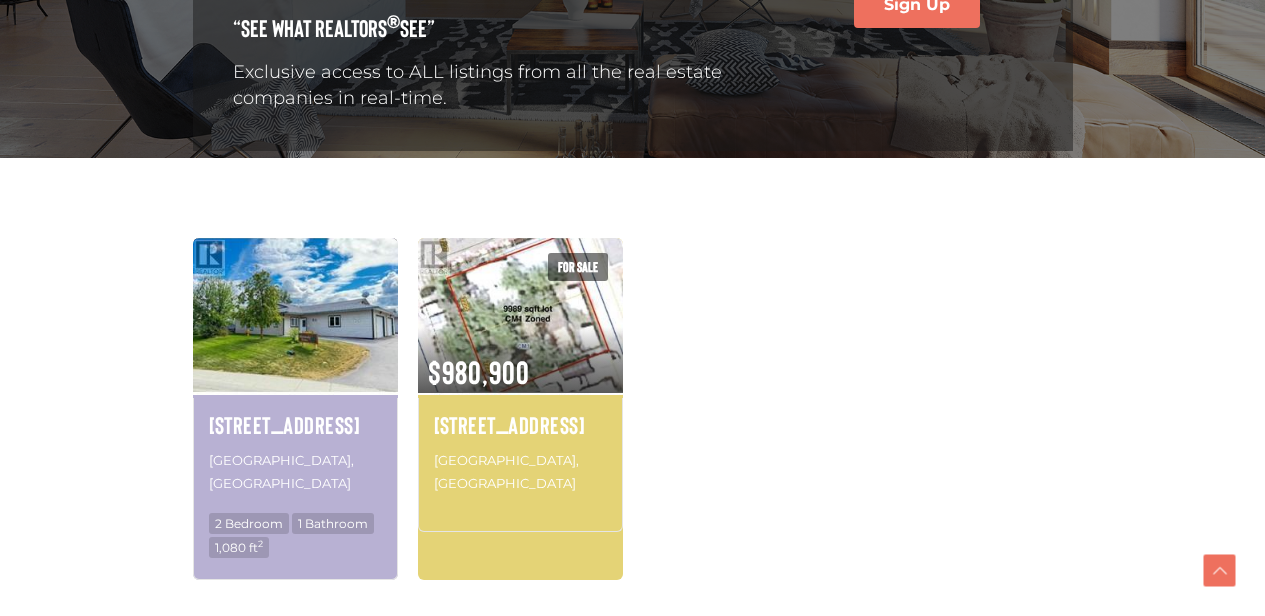 click at bounding box center (295, 315) 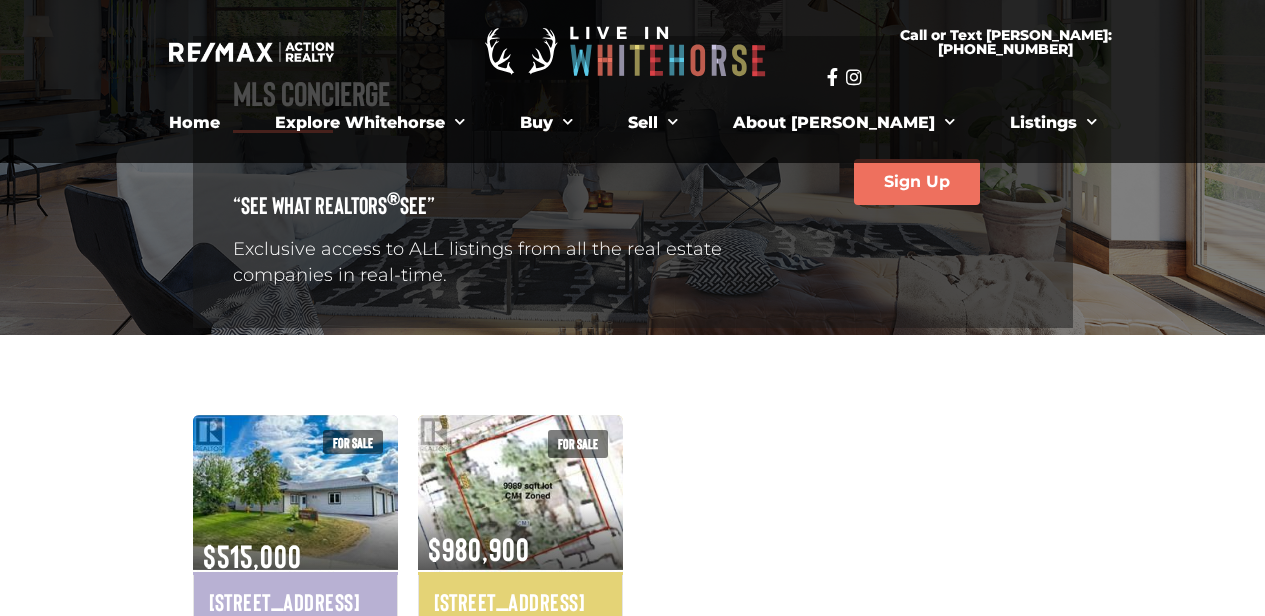 scroll, scrollTop: 289, scrollLeft: 0, axis: vertical 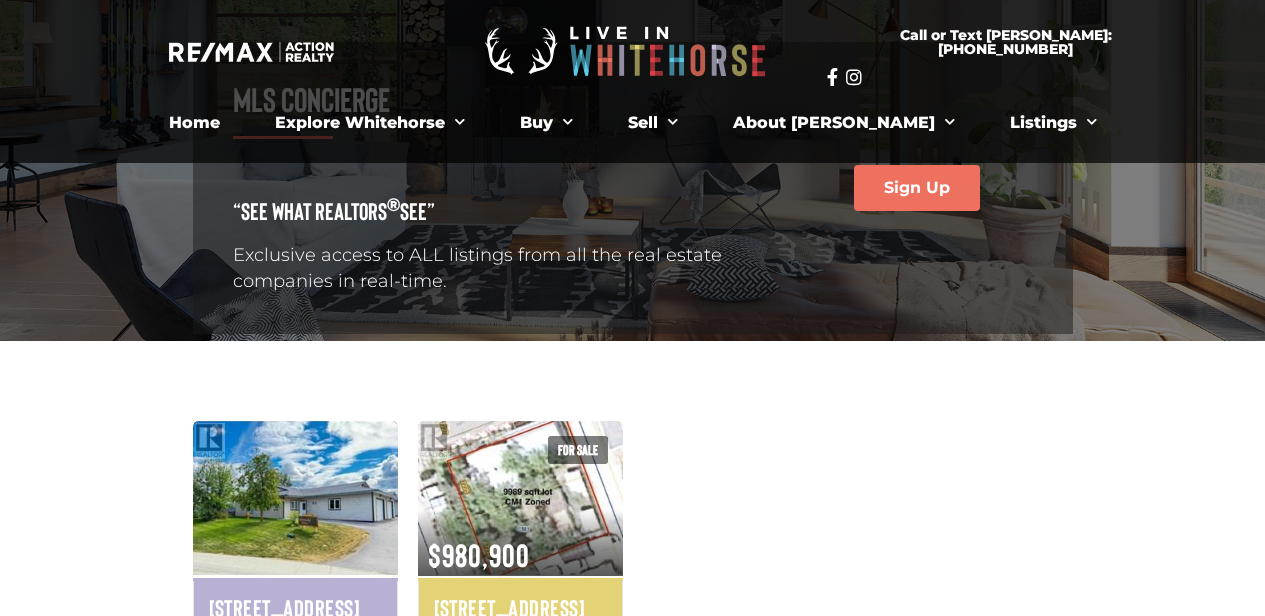 click at bounding box center (295, 498) 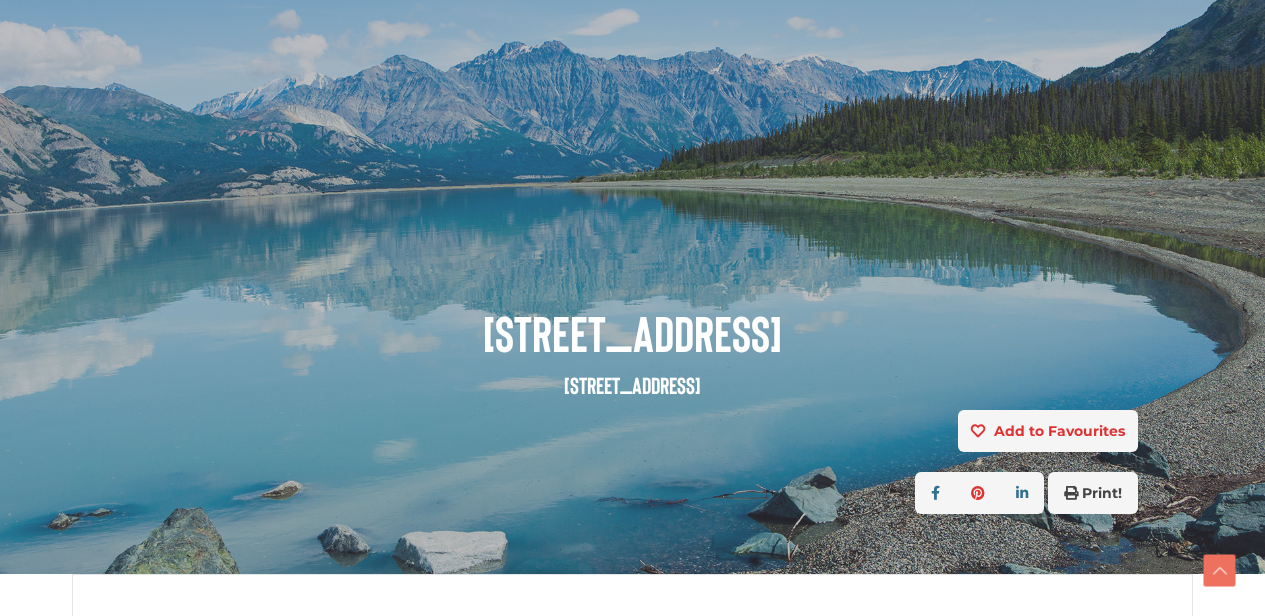 scroll, scrollTop: 330, scrollLeft: 0, axis: vertical 